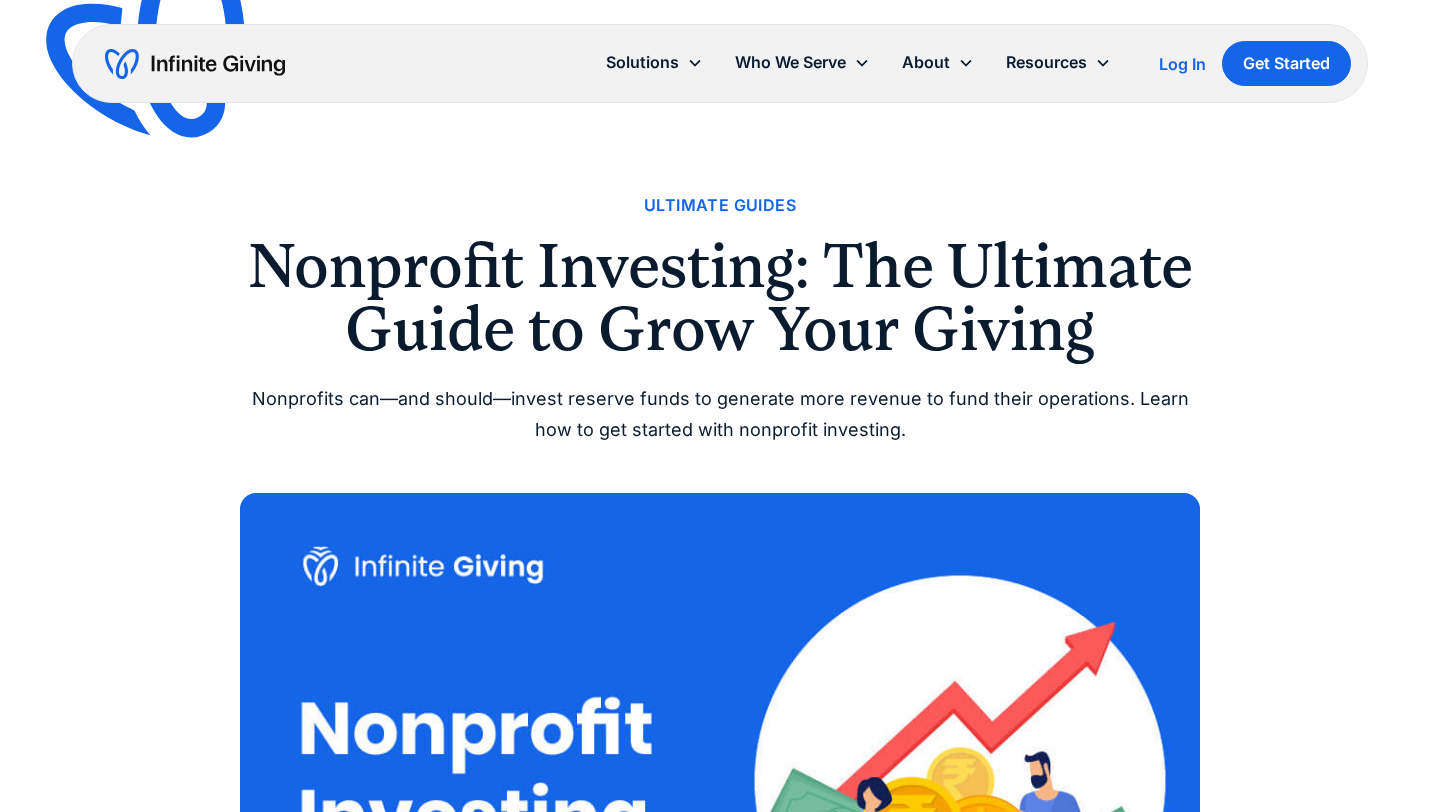 scroll, scrollTop: 0, scrollLeft: 0, axis: both 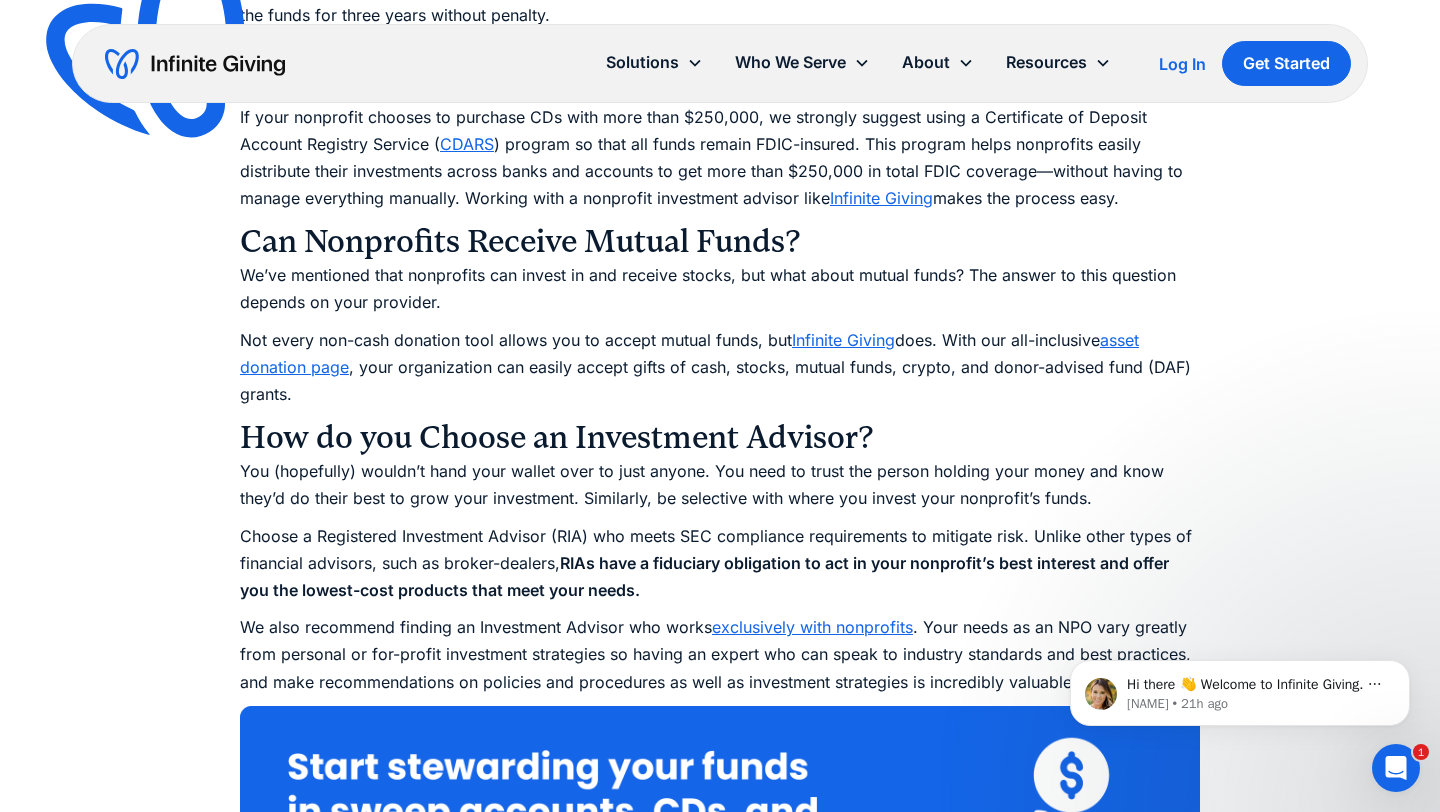 click on "asset donation page" at bounding box center (689, 353) 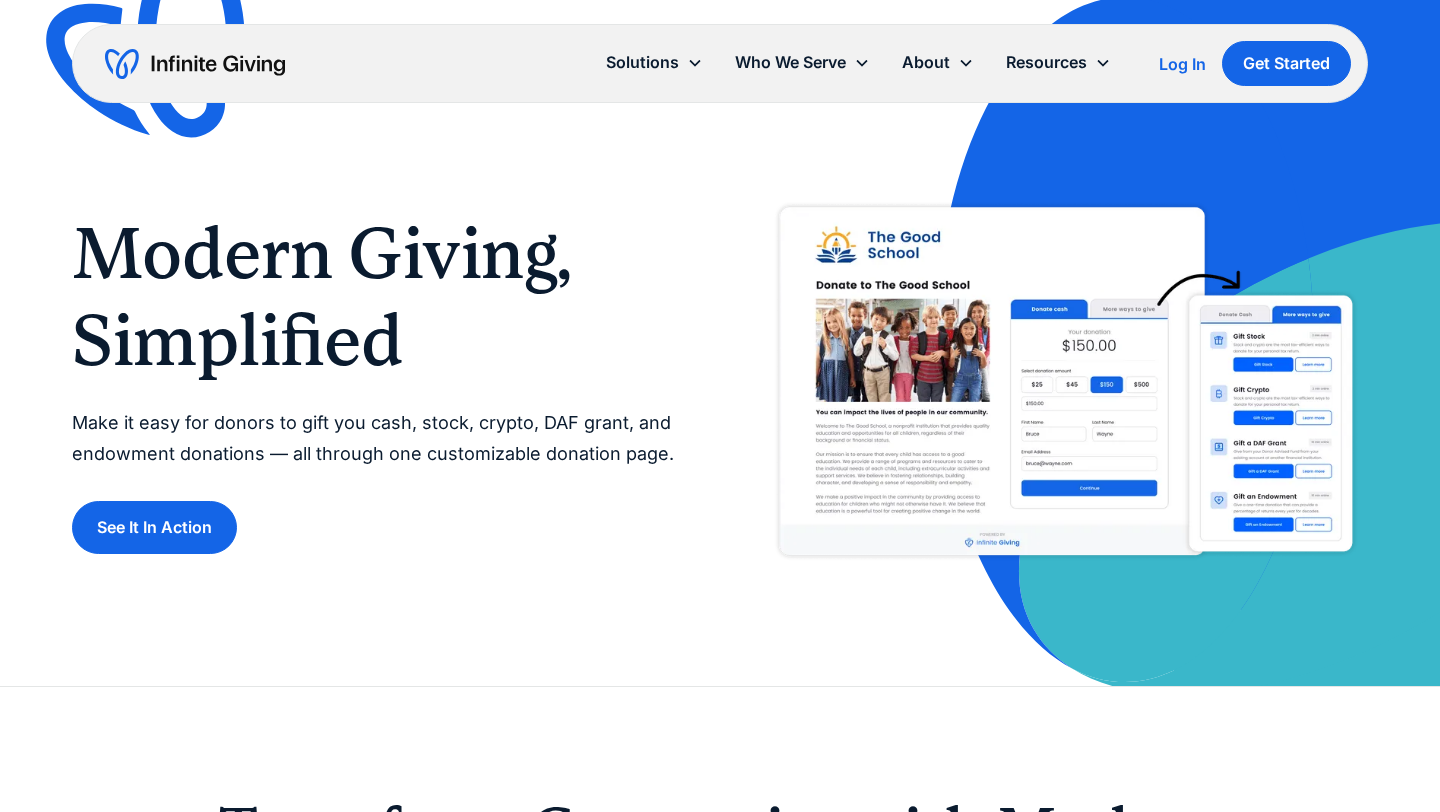 scroll, scrollTop: 0, scrollLeft: 0, axis: both 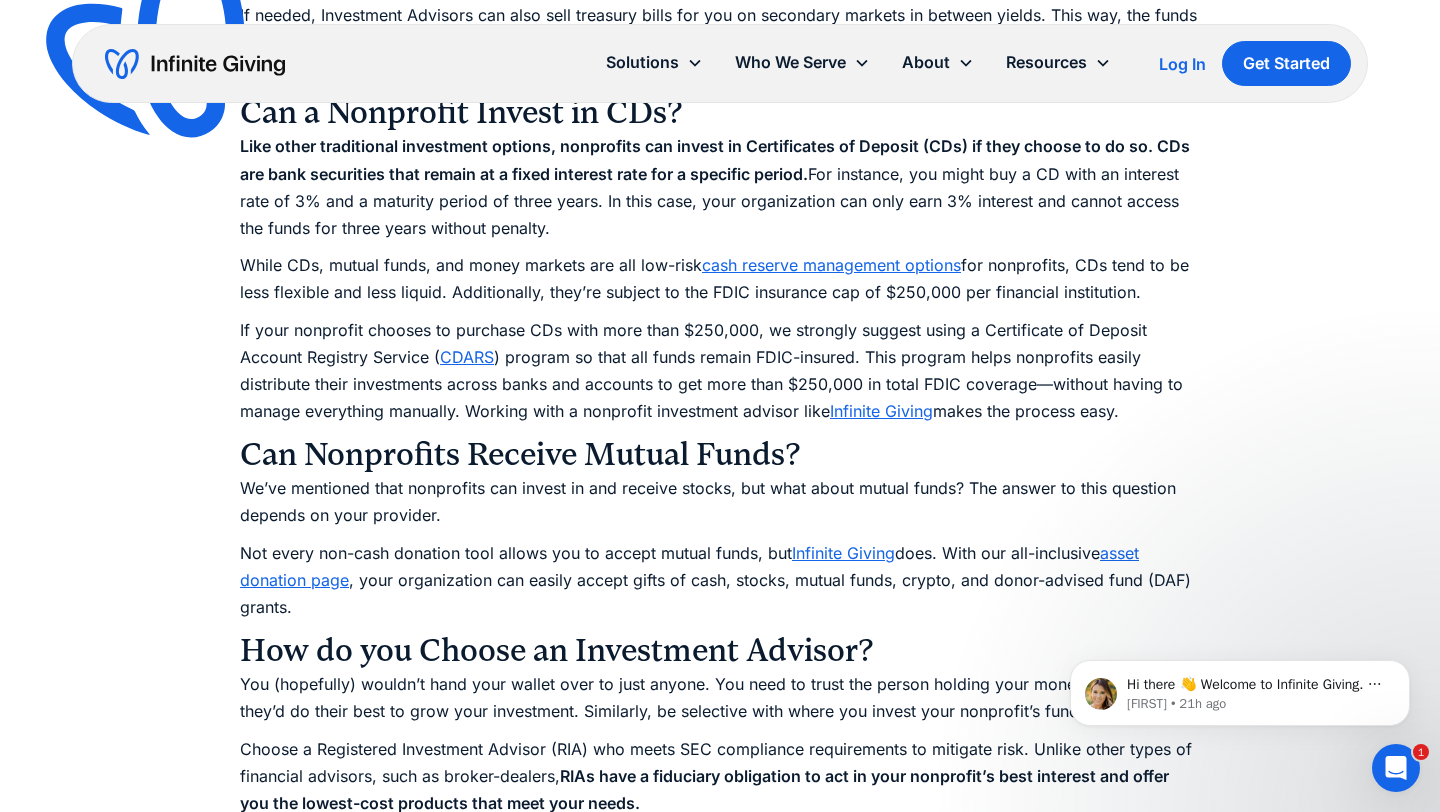 click on "Hi there 👋 Welcome to Infinite Giving. If you have any questions, just reply to this message. Kasey Kasey • 21h ago" at bounding box center (1240, 601) 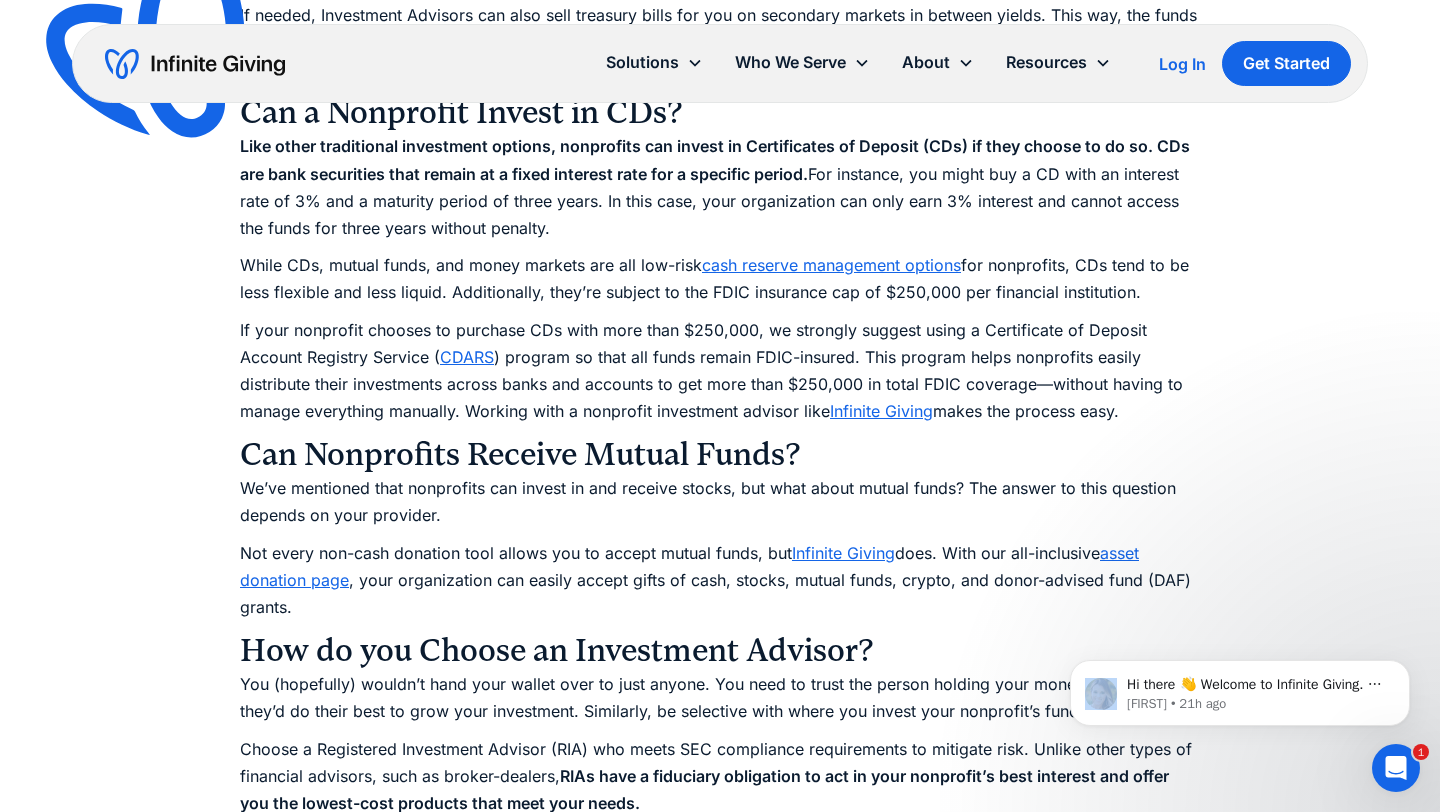 click on "Hi there 👋 Welcome to Infinite Giving. If you have any questions, just reply to this message. Kasey Kasey • 21h ago" at bounding box center [1240, 601] 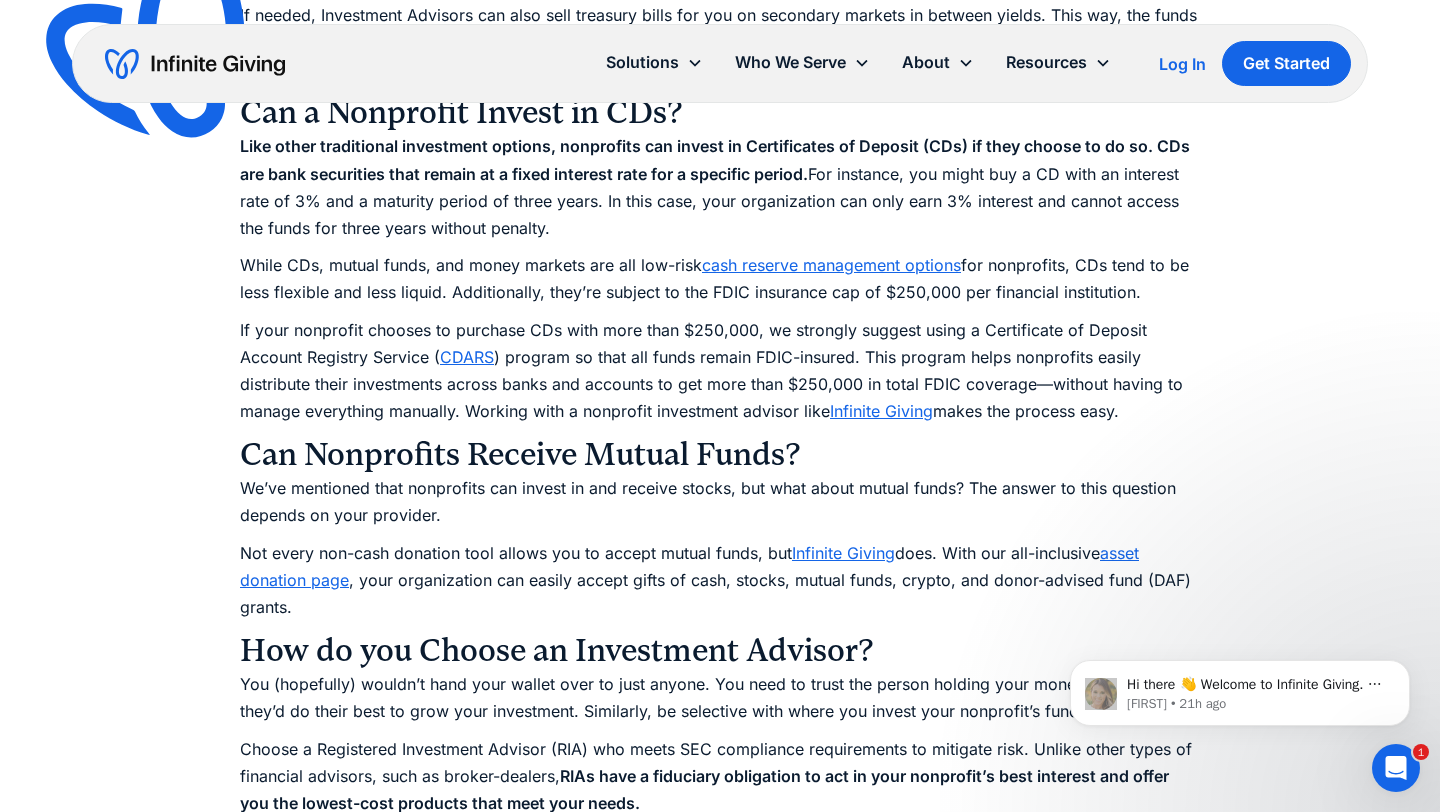 click on "Not every non-cash donation tool allows you to accept mutual funds, but  Infinite Giving  does. With our all-inclusive  asset donation page , your organization can easily accept gifts of cash, stocks, mutual funds, crypto, and donor-advised fund (DAF) grants." at bounding box center [720, 581] 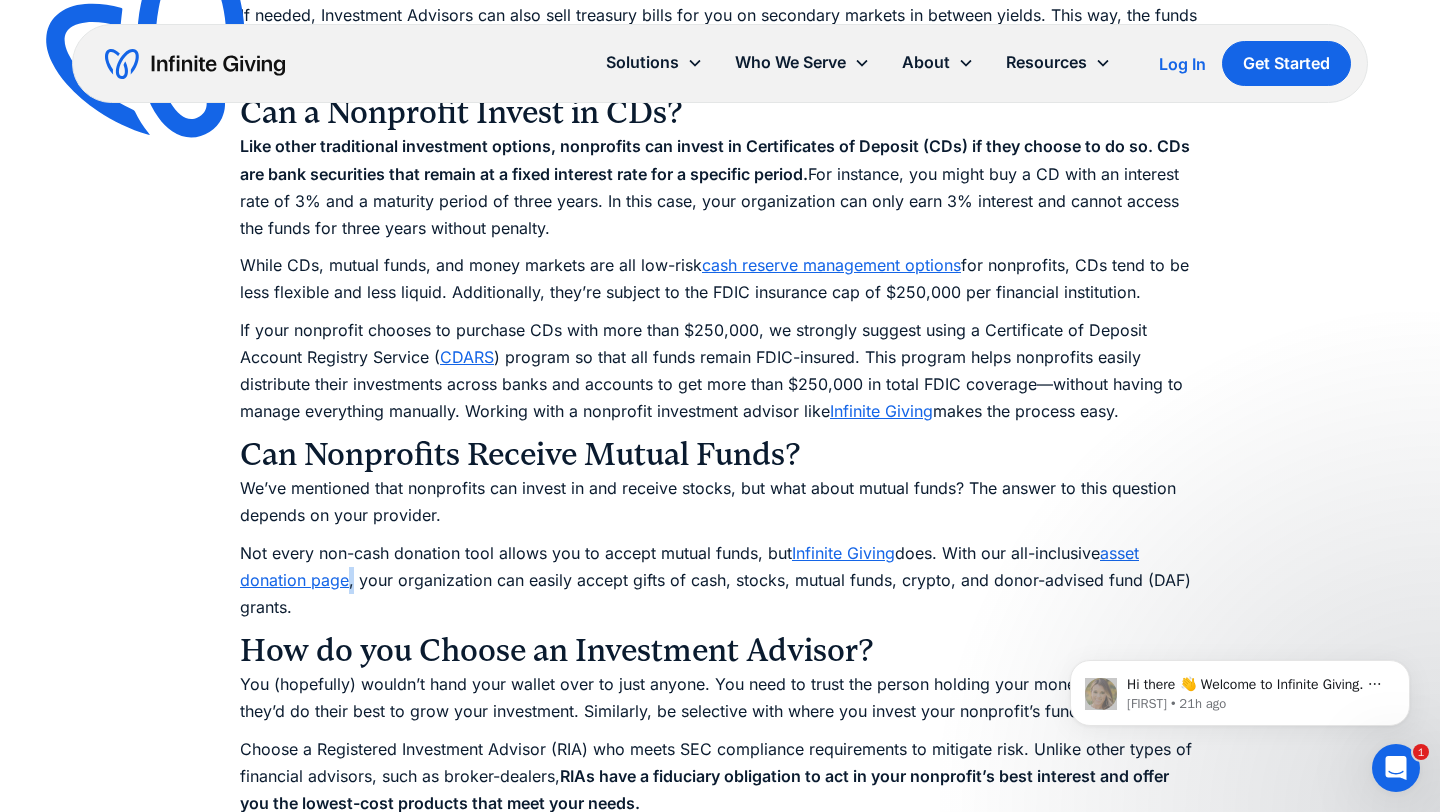 click on "Not every non-cash donation tool allows you to accept mutual funds, but  Infinite Giving  does. With our all-inclusive  asset donation page , your organization can easily accept gifts of cash, stocks, mutual funds, crypto, and donor-advised fund (DAF) grants." at bounding box center (720, 581) 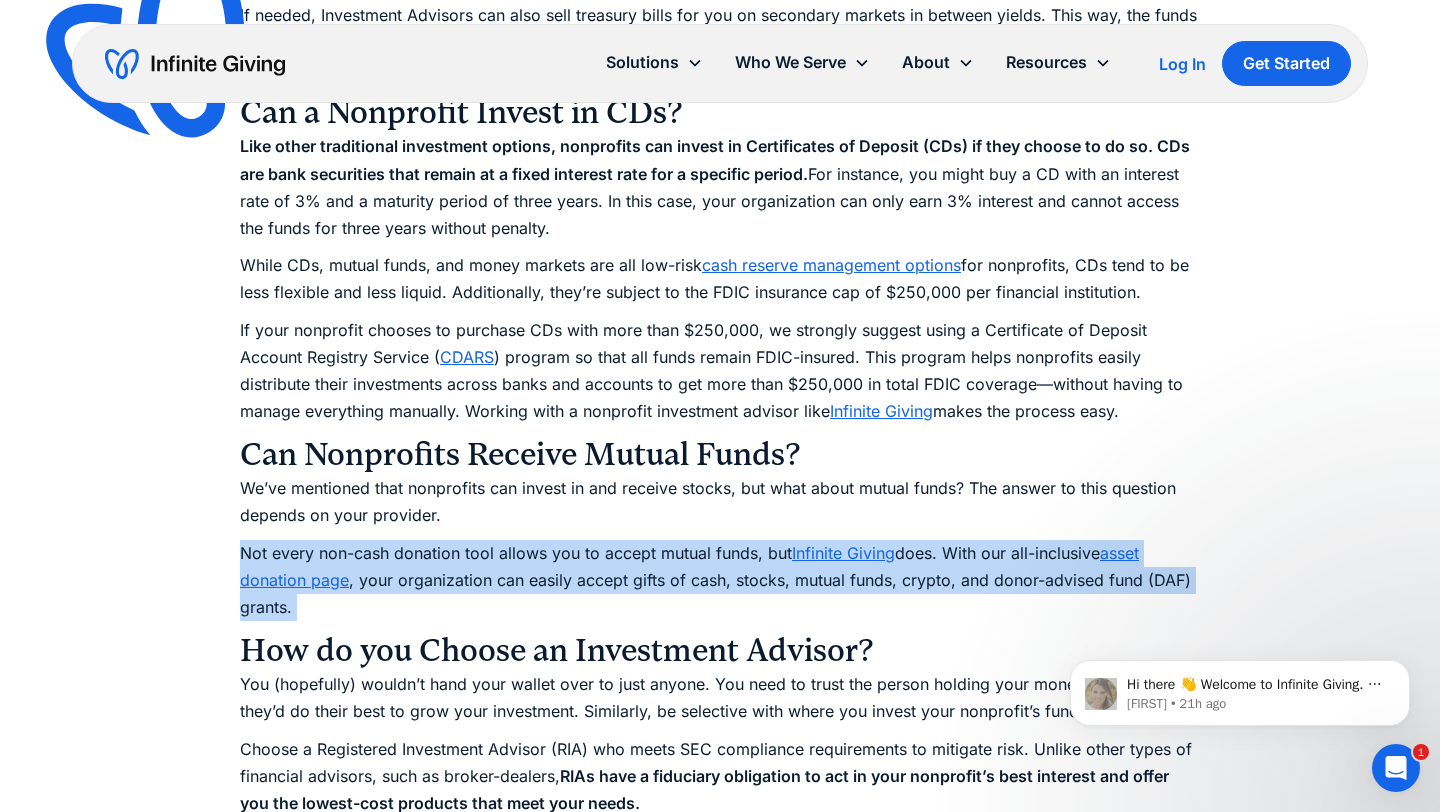 click on "Not every non-cash donation tool allows you to accept mutual funds, but  Infinite Giving  does. With our all-inclusive  asset donation page , your organization can easily accept gifts of cash, stocks, mutual funds, crypto, and donor-advised fund (DAF) grants." at bounding box center [720, 581] 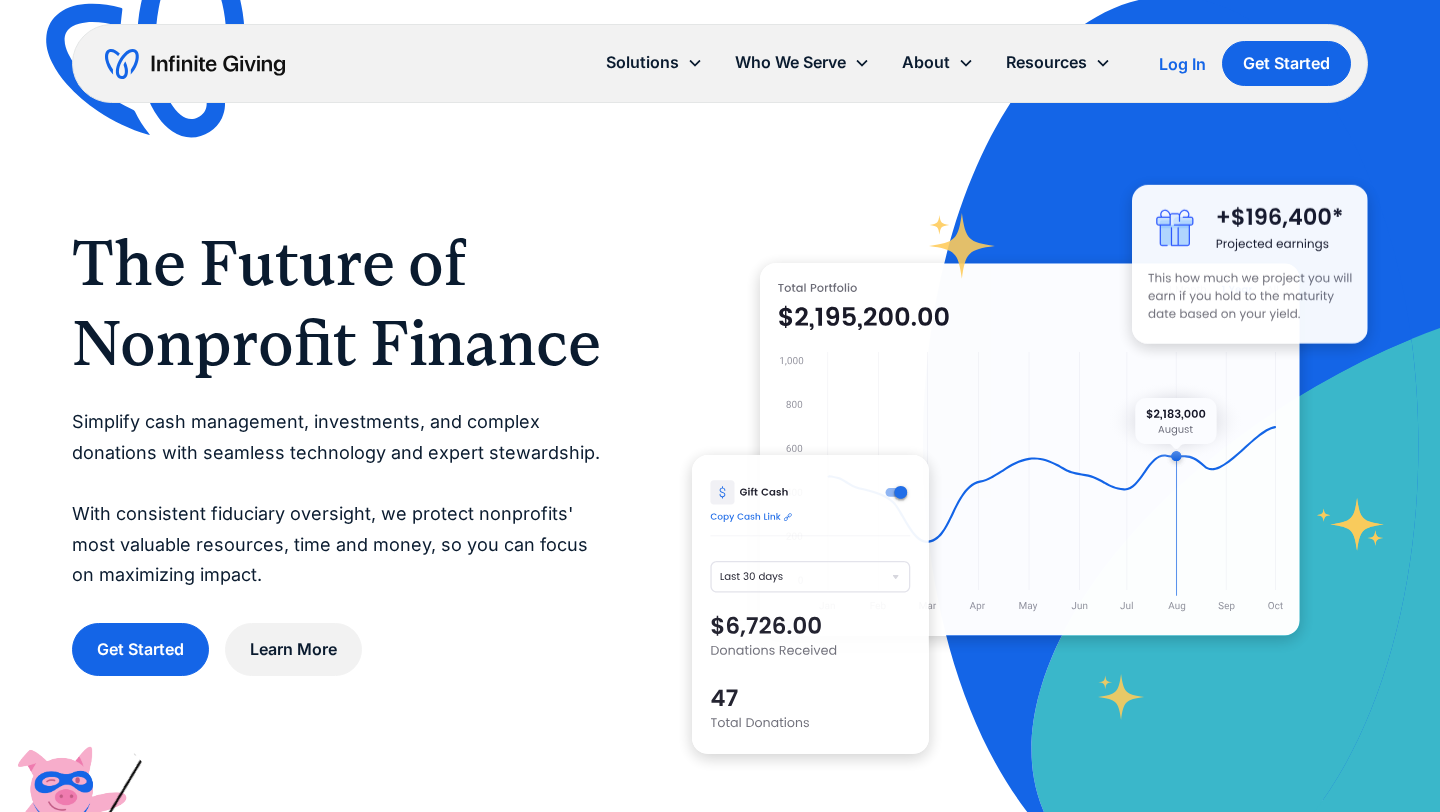 scroll, scrollTop: 0, scrollLeft: 0, axis: both 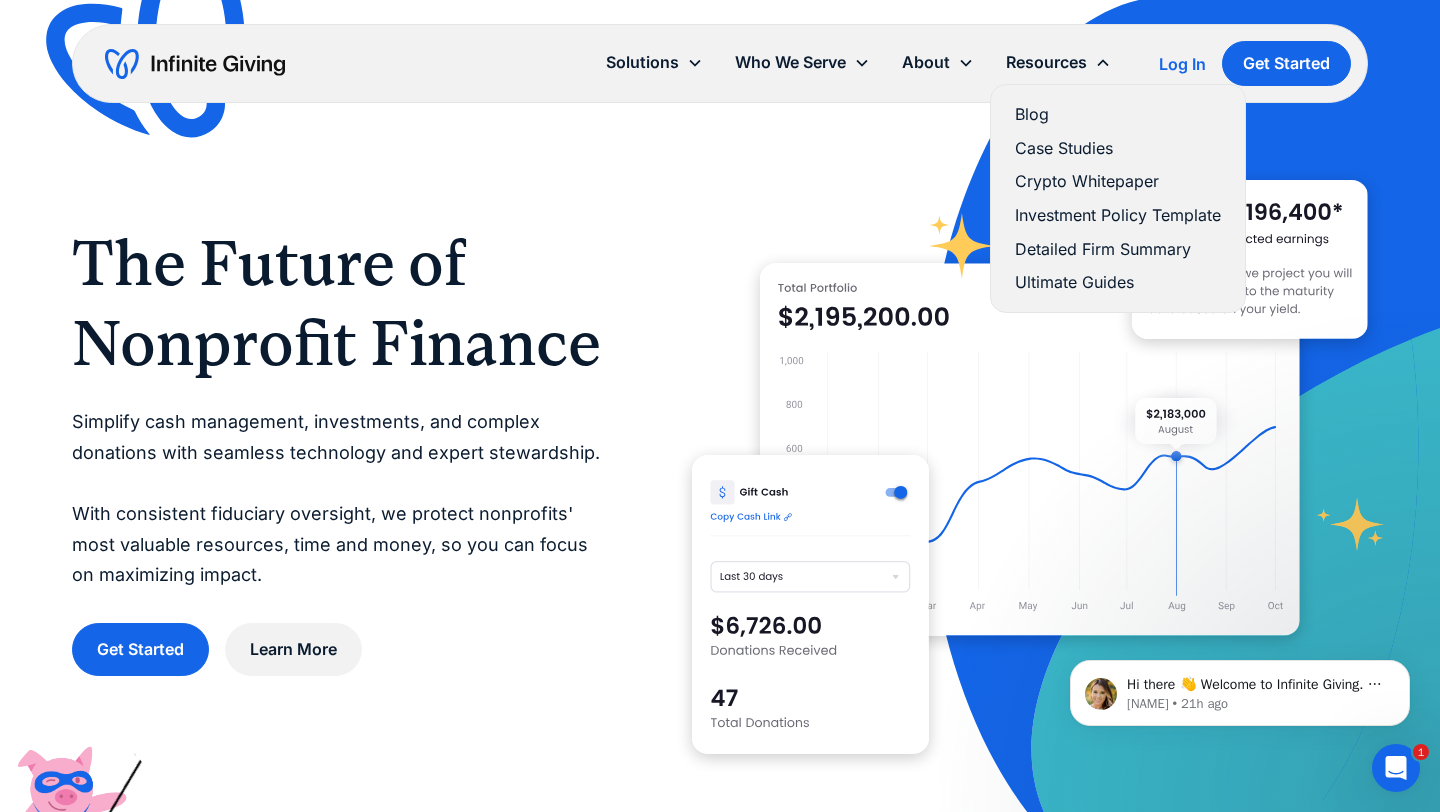 click on "Ultimate Guides" at bounding box center (1118, 282) 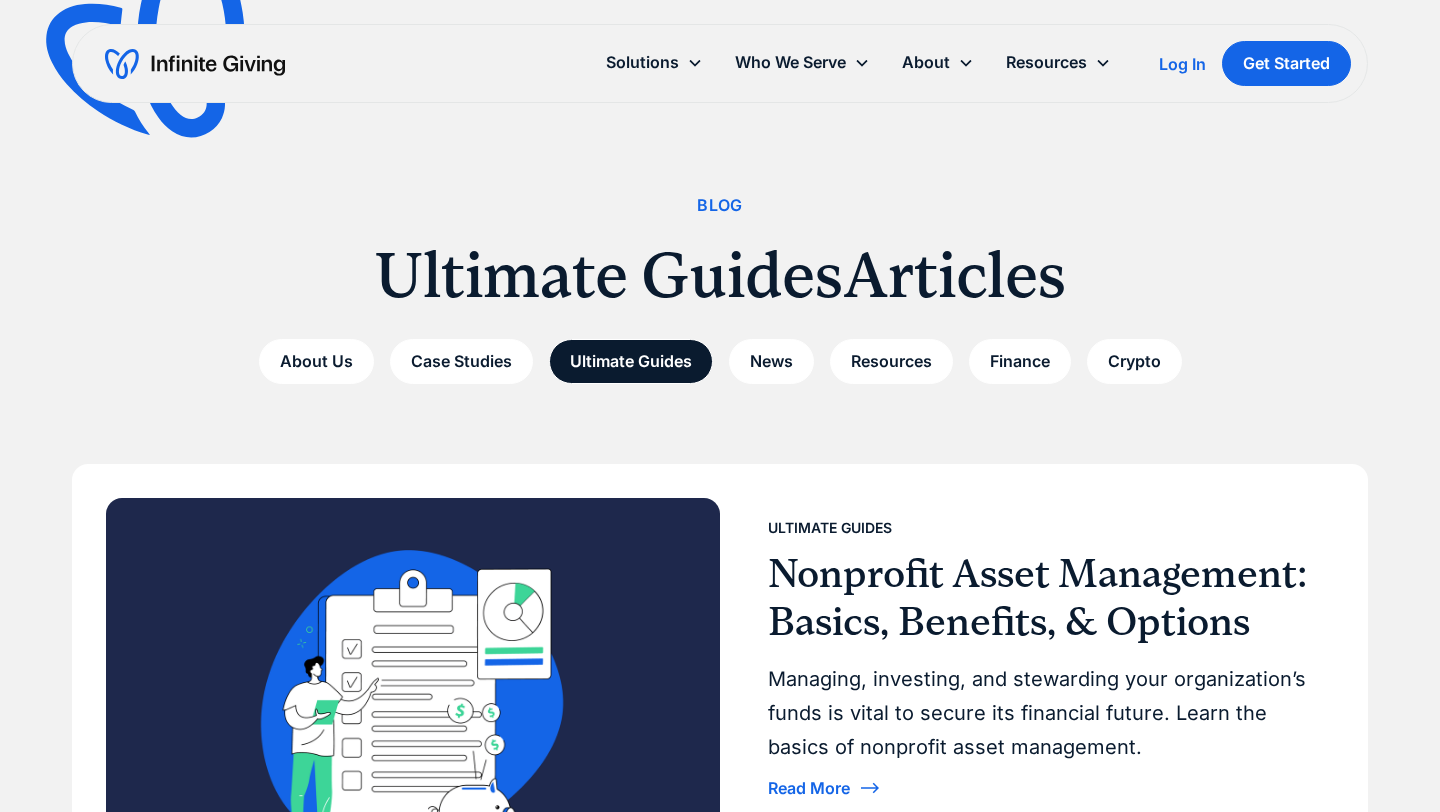 scroll, scrollTop: 0, scrollLeft: 0, axis: both 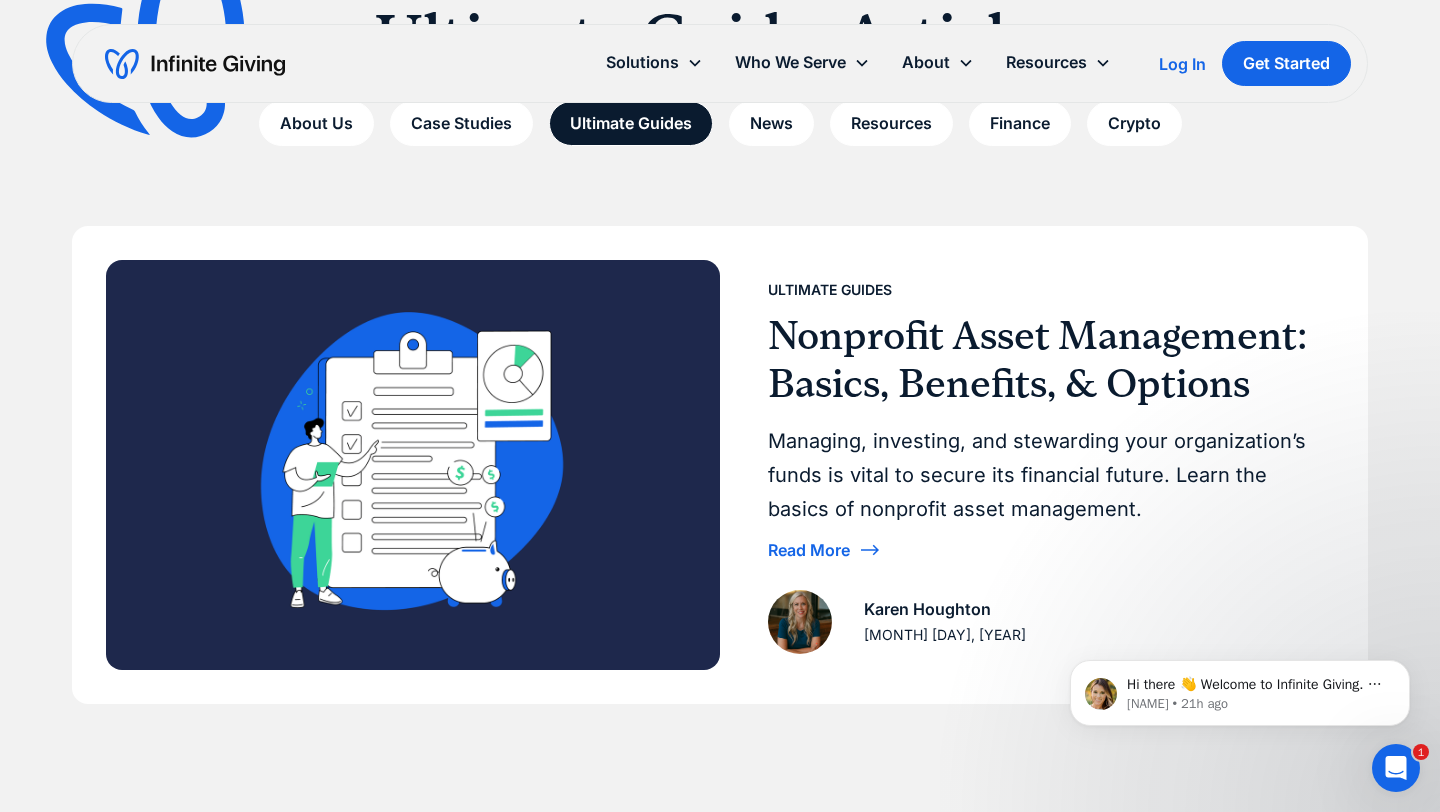 click on "Managing, investing, and stewarding your organization’s funds is vital to secure its financial future. Learn the basics of nonprofit asset management." at bounding box center [1043, 475] 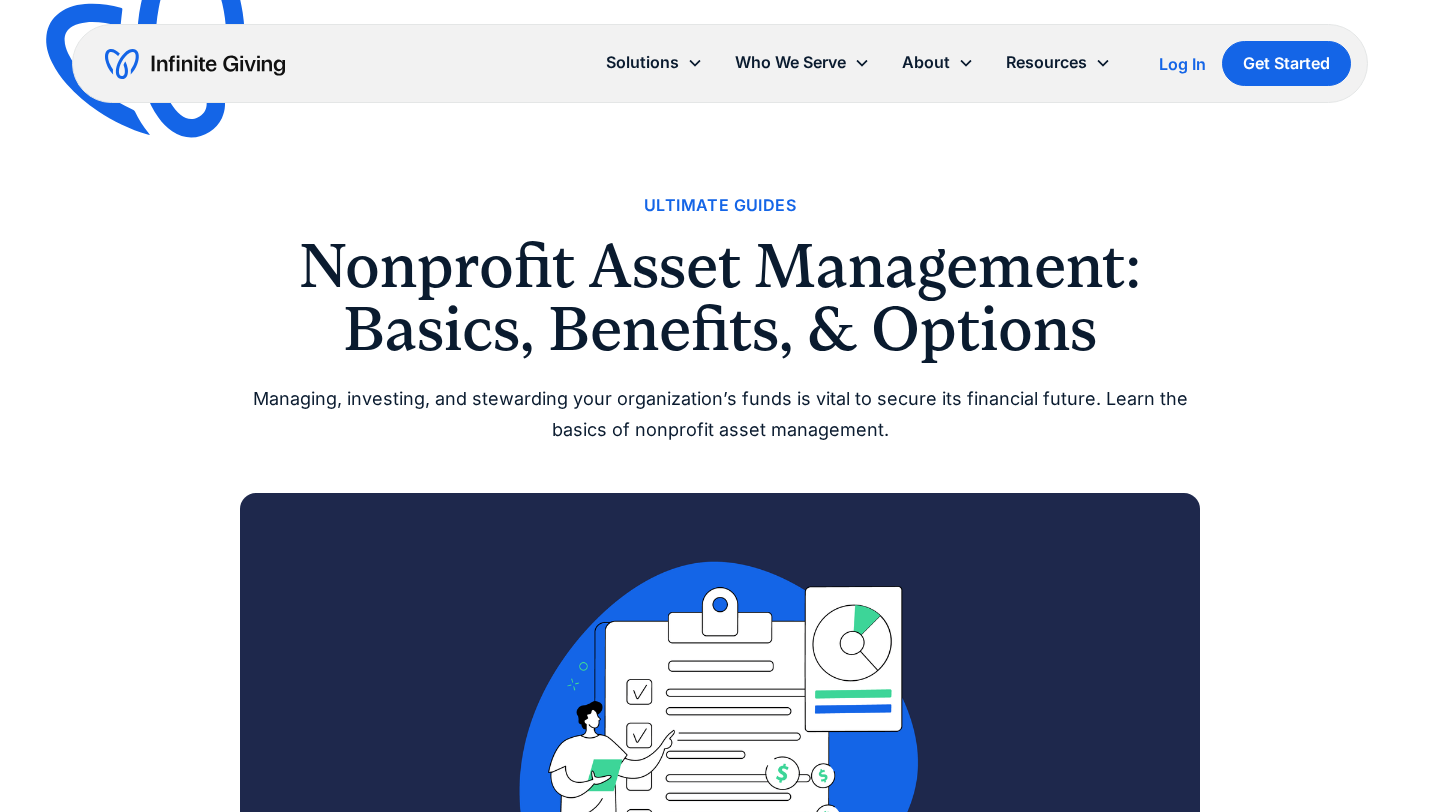 scroll, scrollTop: 0, scrollLeft: 0, axis: both 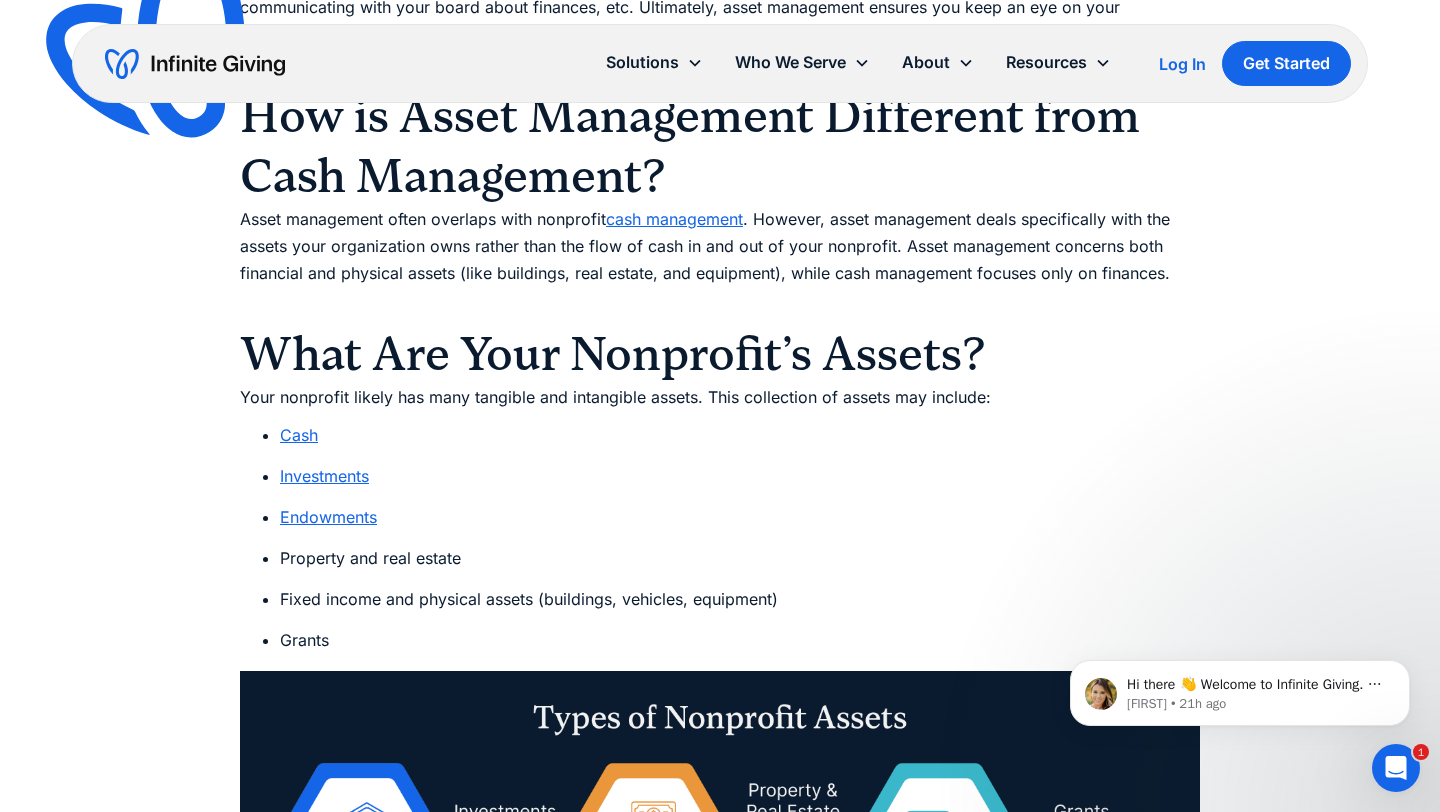 click on "Investments" at bounding box center (324, 476) 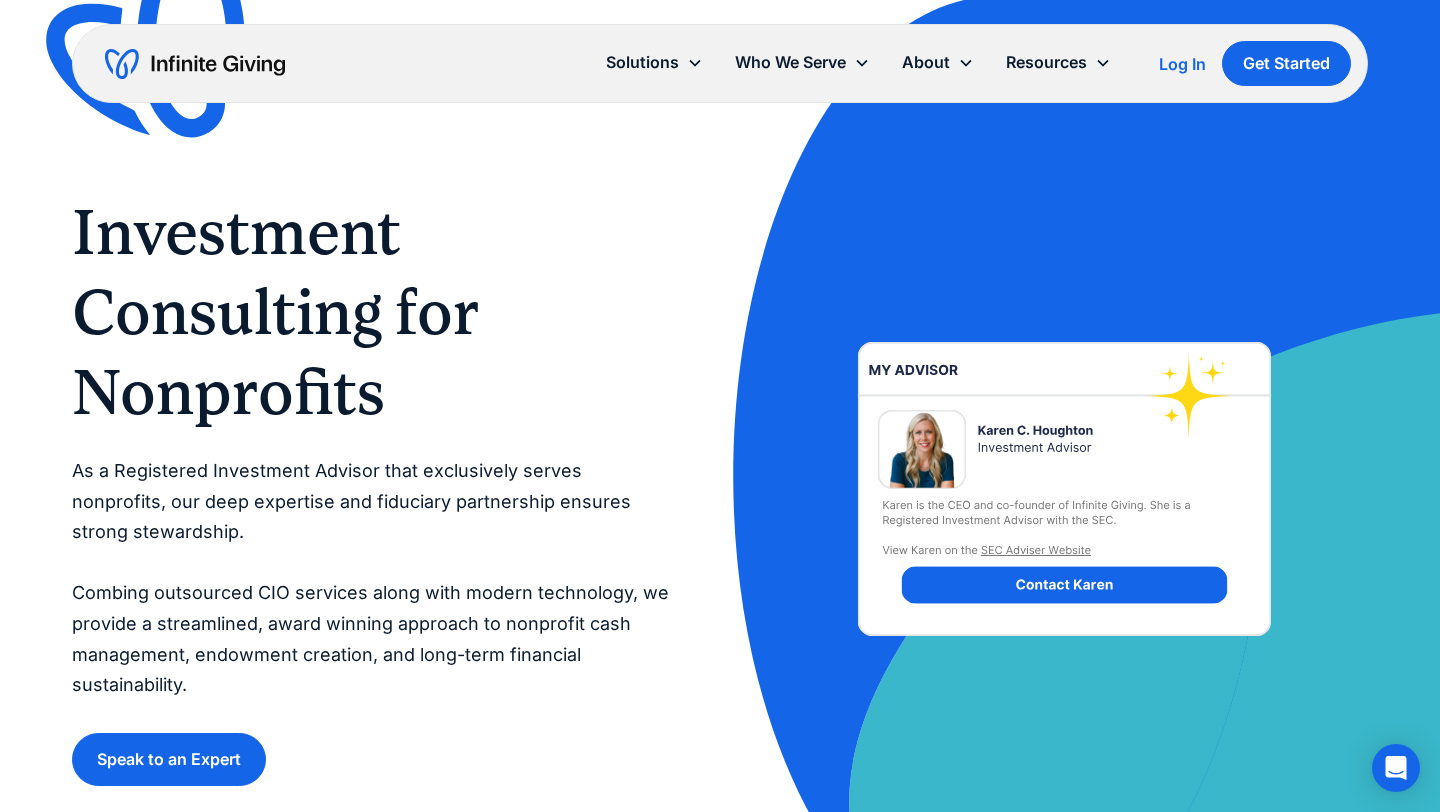 scroll, scrollTop: 0, scrollLeft: 0, axis: both 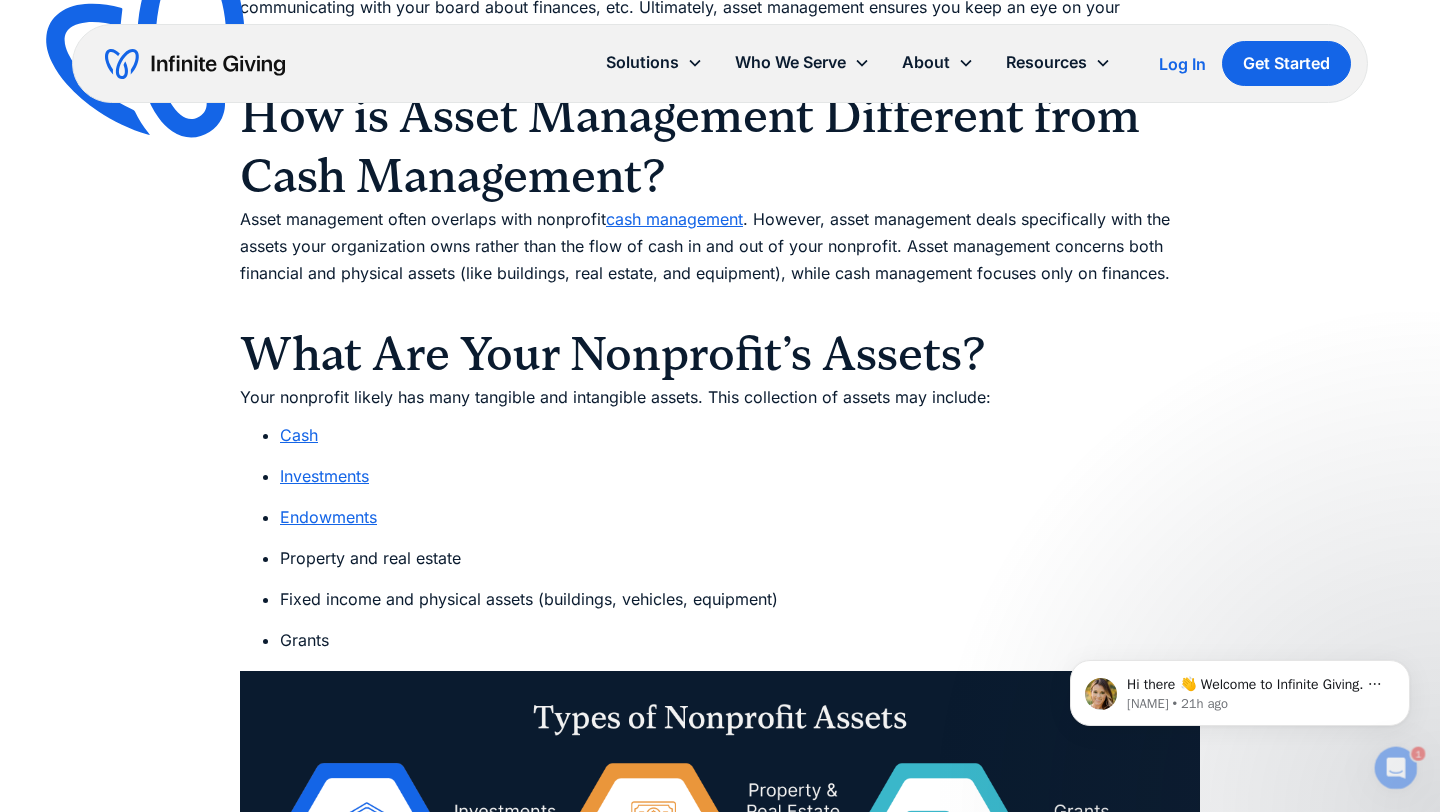 click on "Ultimate Guides Nonprofit Asset Management: Basics, Benefits, & Options Managing, investing, and stewarding your organization’s funds is vital to secure its financial future. Learn the basics of nonprofit asset management. Karen Houghton June 23, 2025 Amid a changing economy, political upheaval, and  uncertainties for federal nonprofit funding , it’s more important than ever to reevaluate your organization’s financial management strategies. Enter  nonprofit asset management —strategies you use to proactively manage your cash, physical assets, and other holdings.  Understanding asset management basics is crucial to creating a safety net for your organization and moving toward financial sustainability. In this guide, we’ll cover the following to help you get started: What is Nonprofit Asset Management? What Are Your Nonprofit’s Assets? Why is Proactive Nonprofit Asset Management Important? How to Manage Your Nonprofit’s Assets Working with a Nonprofit Asset Manager investing funds ‍ ‍ Cash ‍" at bounding box center (720, 3892) 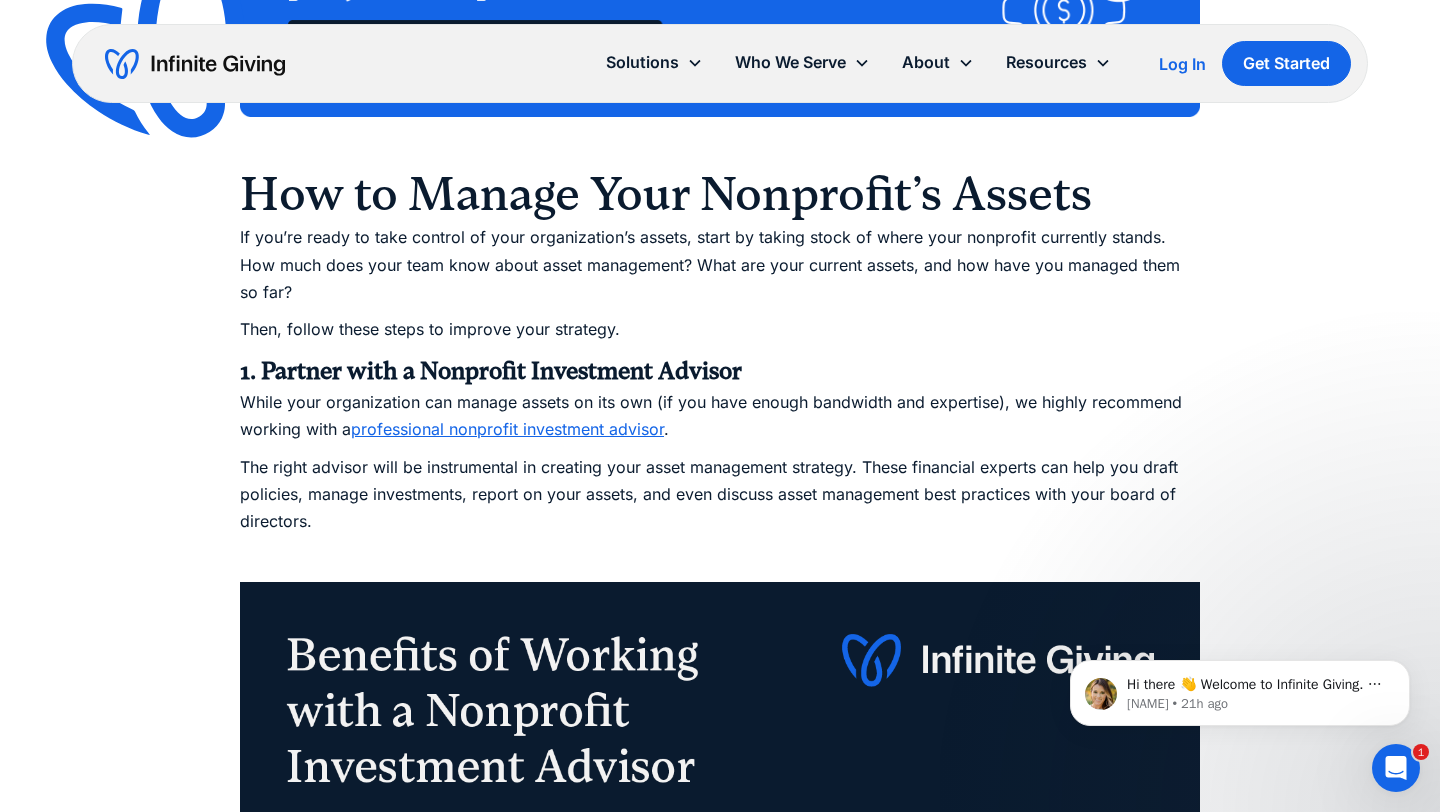 scroll, scrollTop: 4148, scrollLeft: 0, axis: vertical 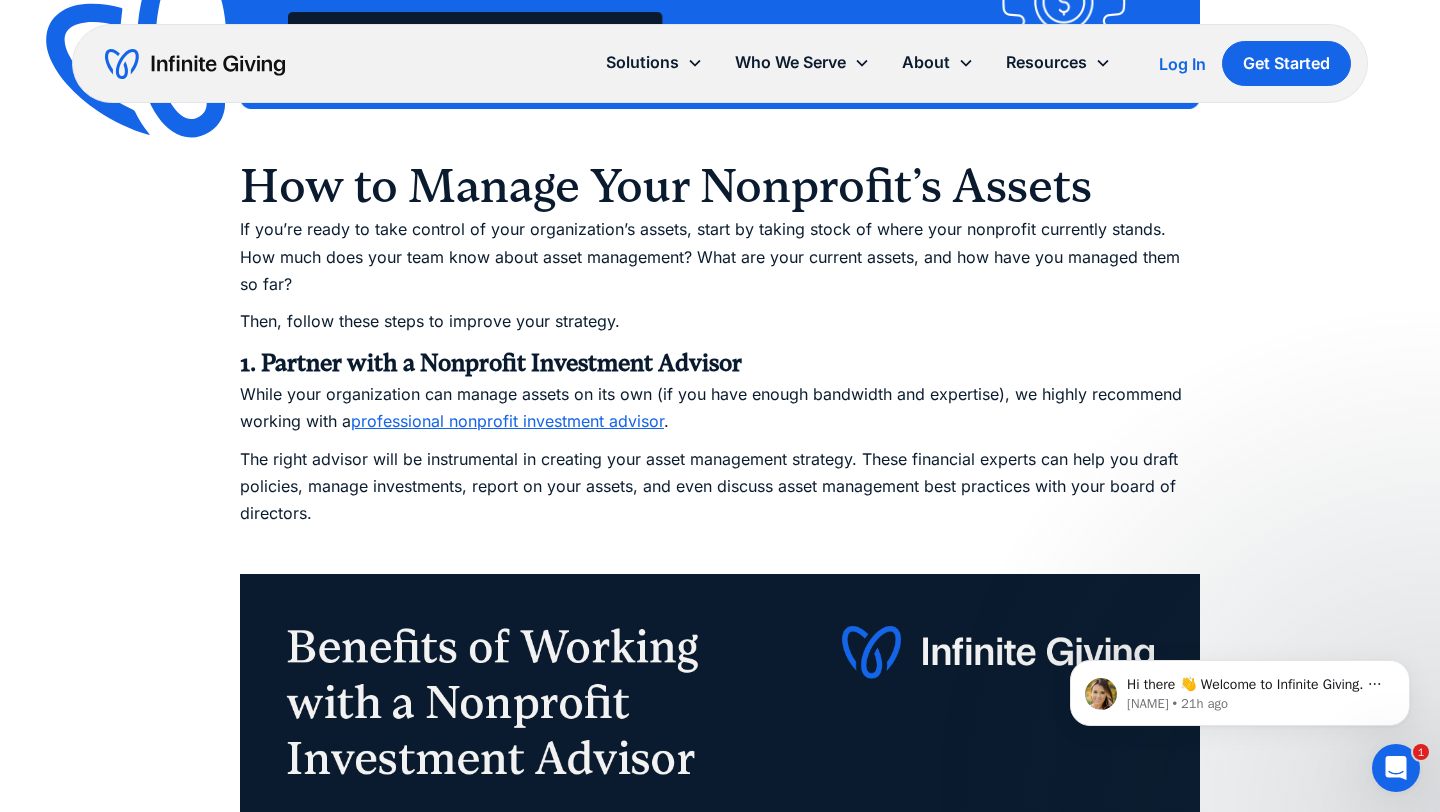 drag, startPoint x: 417, startPoint y: 400, endPoint x: 237, endPoint y: 590, distance: 261.72504 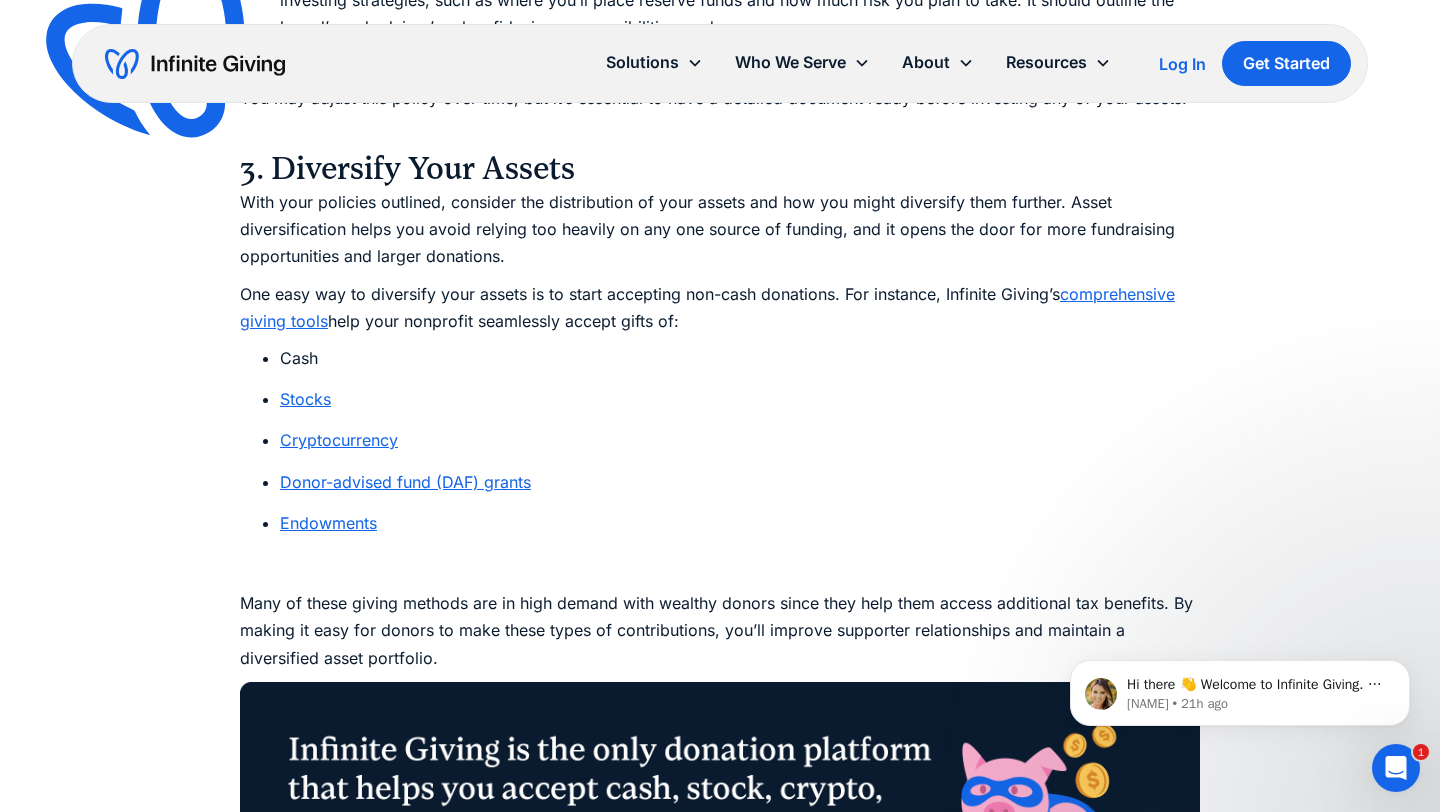 scroll, scrollTop: 6269, scrollLeft: 0, axis: vertical 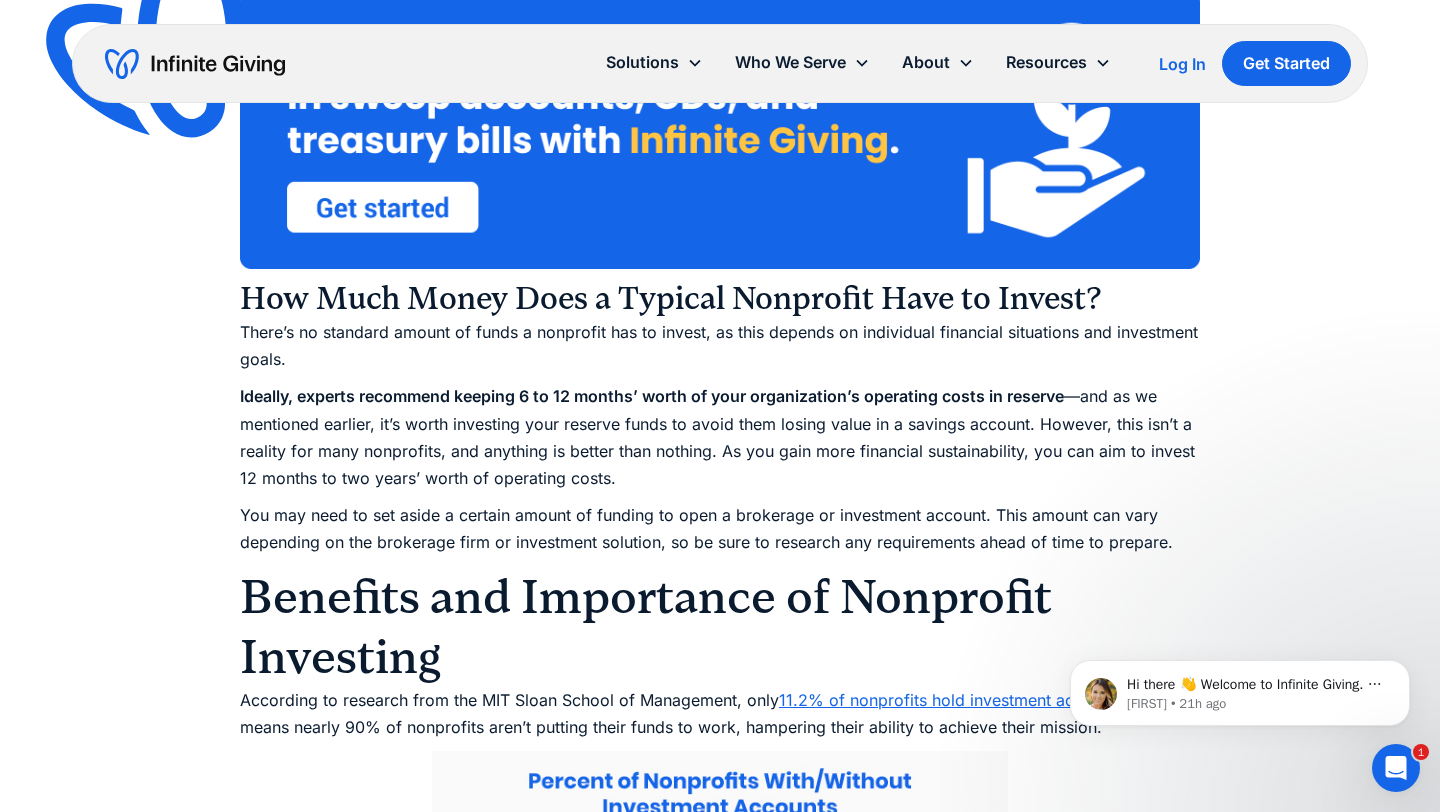 click on "Benefits and Importance of Nonprofit Investing" at bounding box center [720, 627] 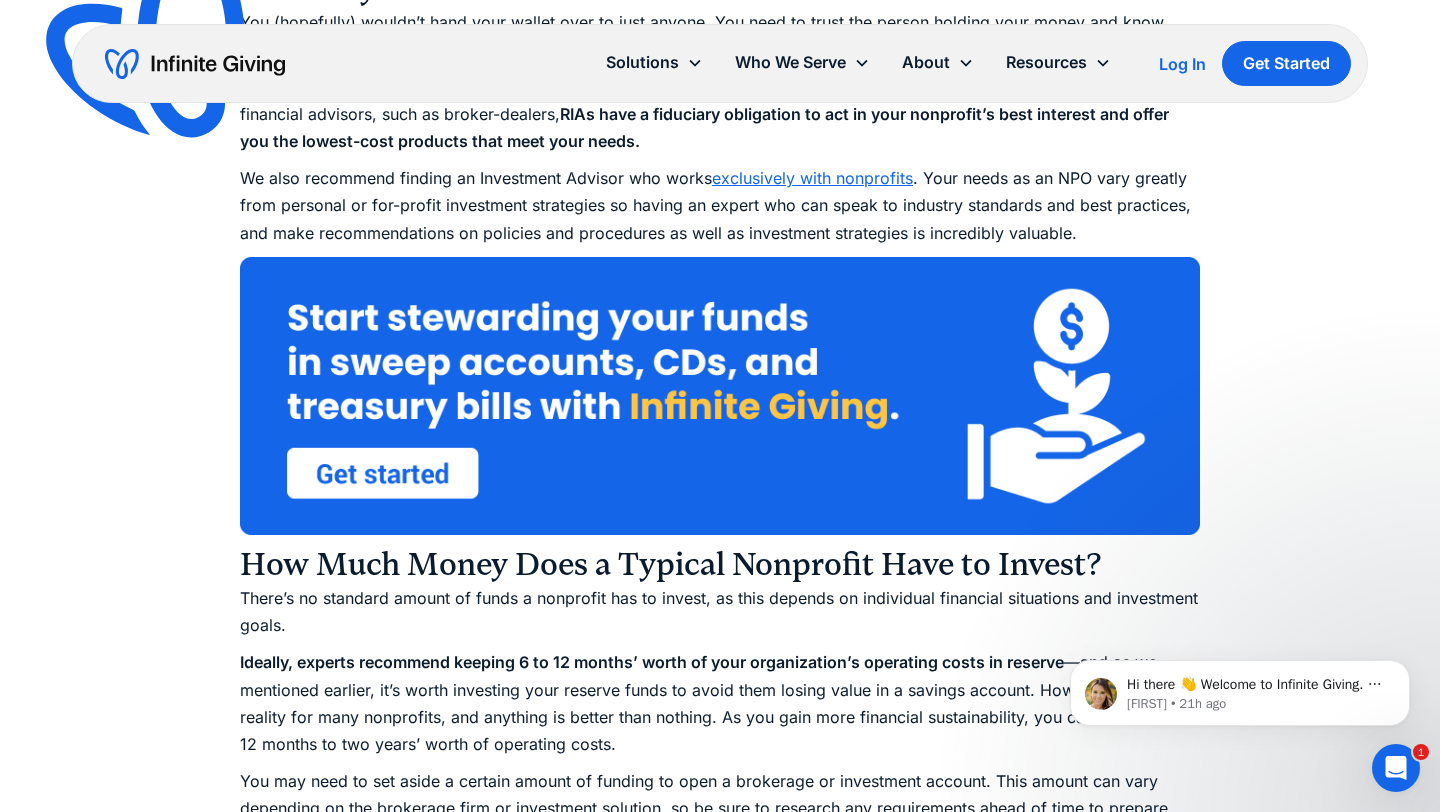 scroll, scrollTop: 3663, scrollLeft: 0, axis: vertical 